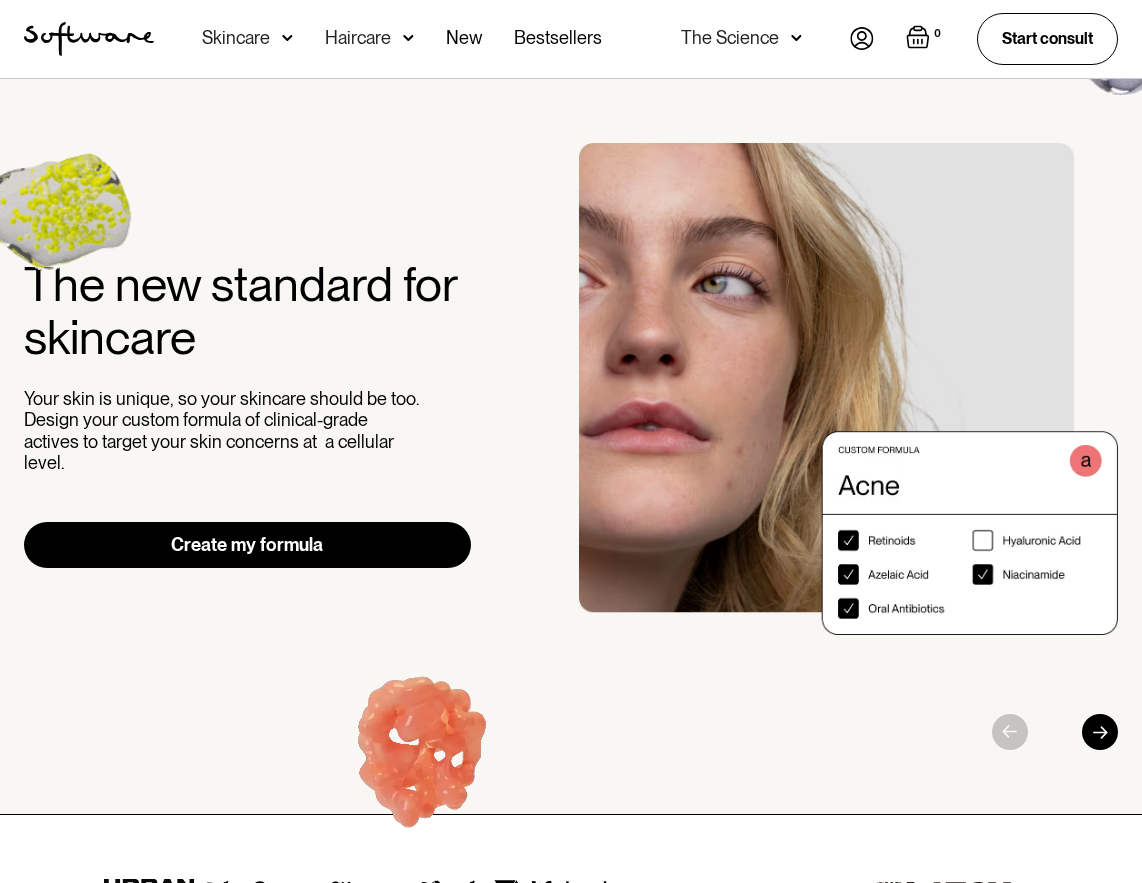 scroll, scrollTop: 0, scrollLeft: 0, axis: both 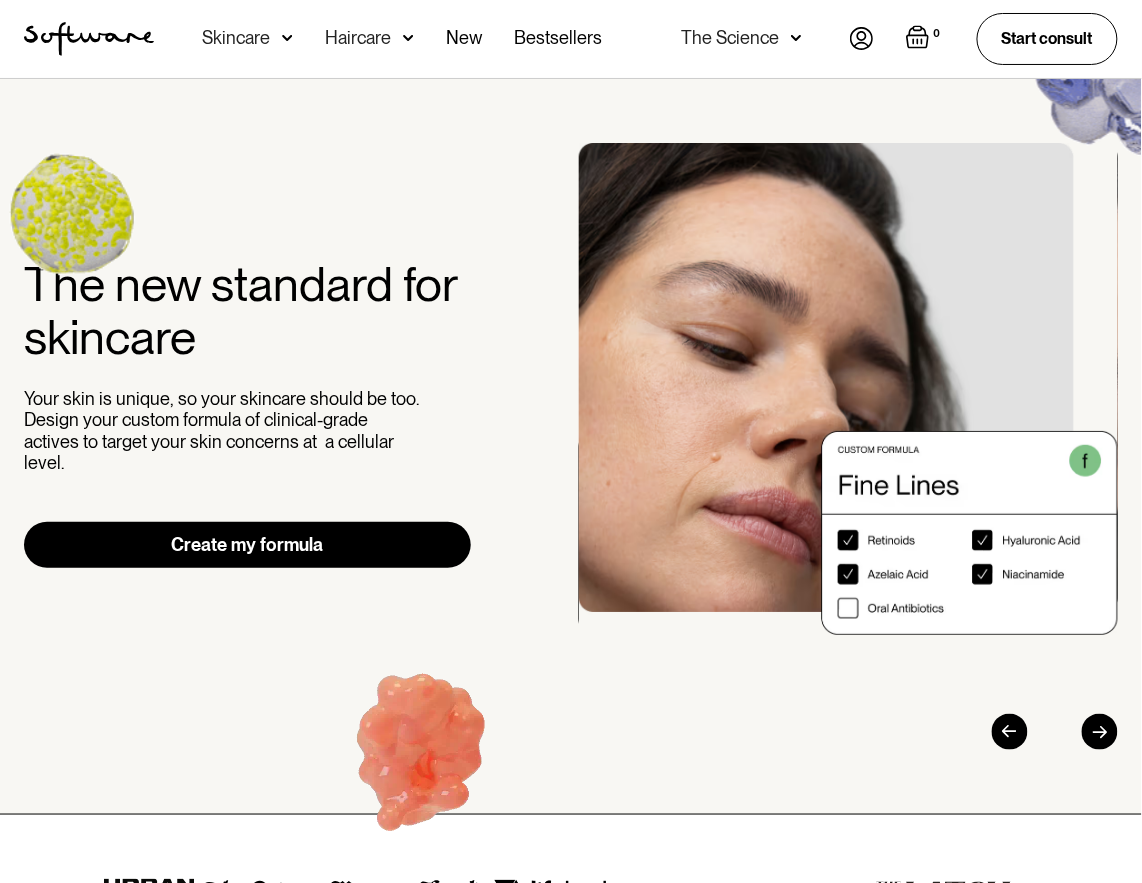 click at bounding box center [287, 38] 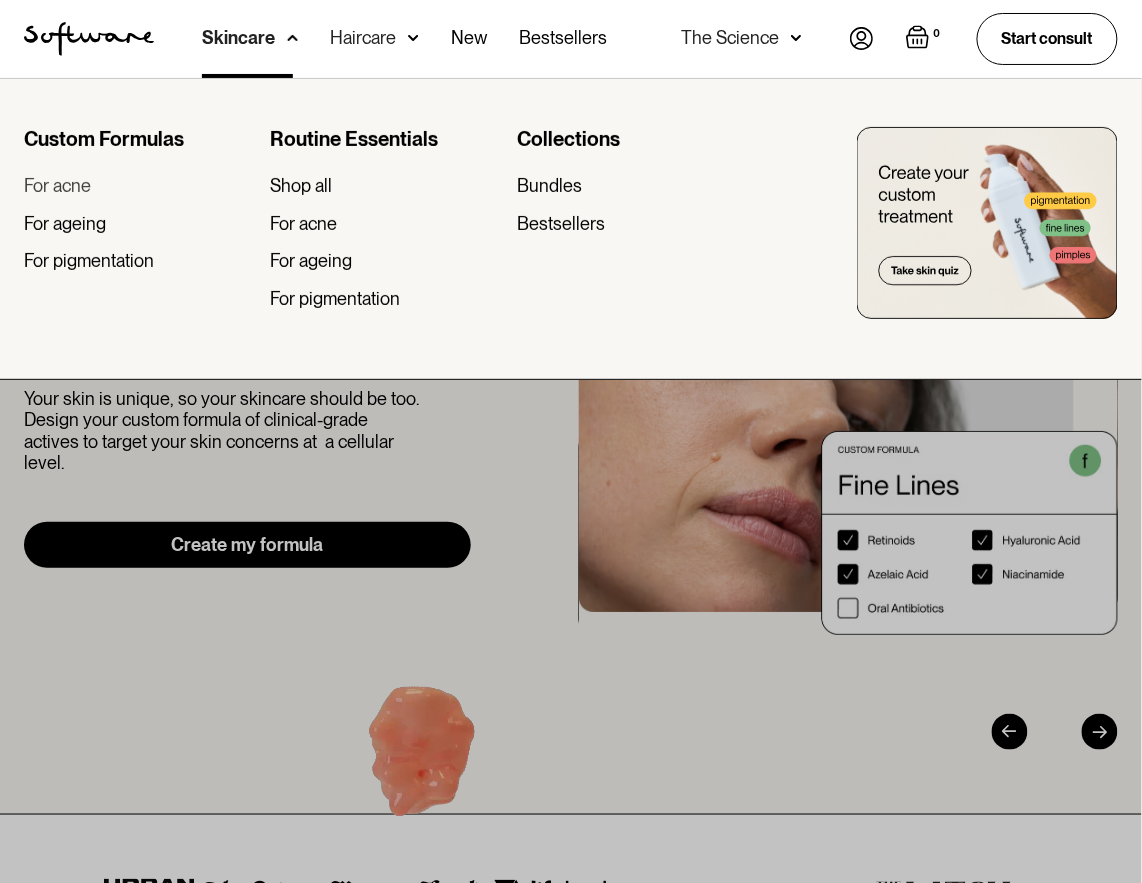 click on "For acne" at bounding box center (57, 186) 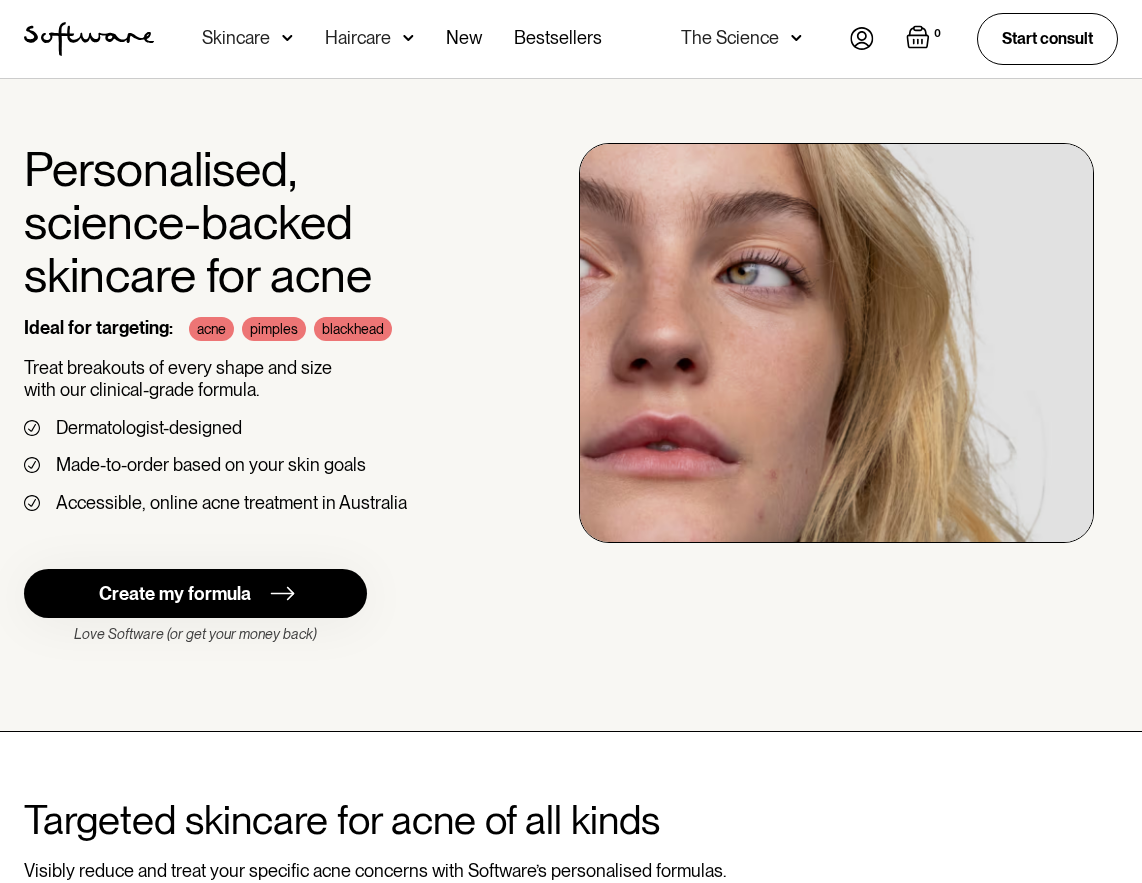 scroll, scrollTop: 0, scrollLeft: 0, axis: both 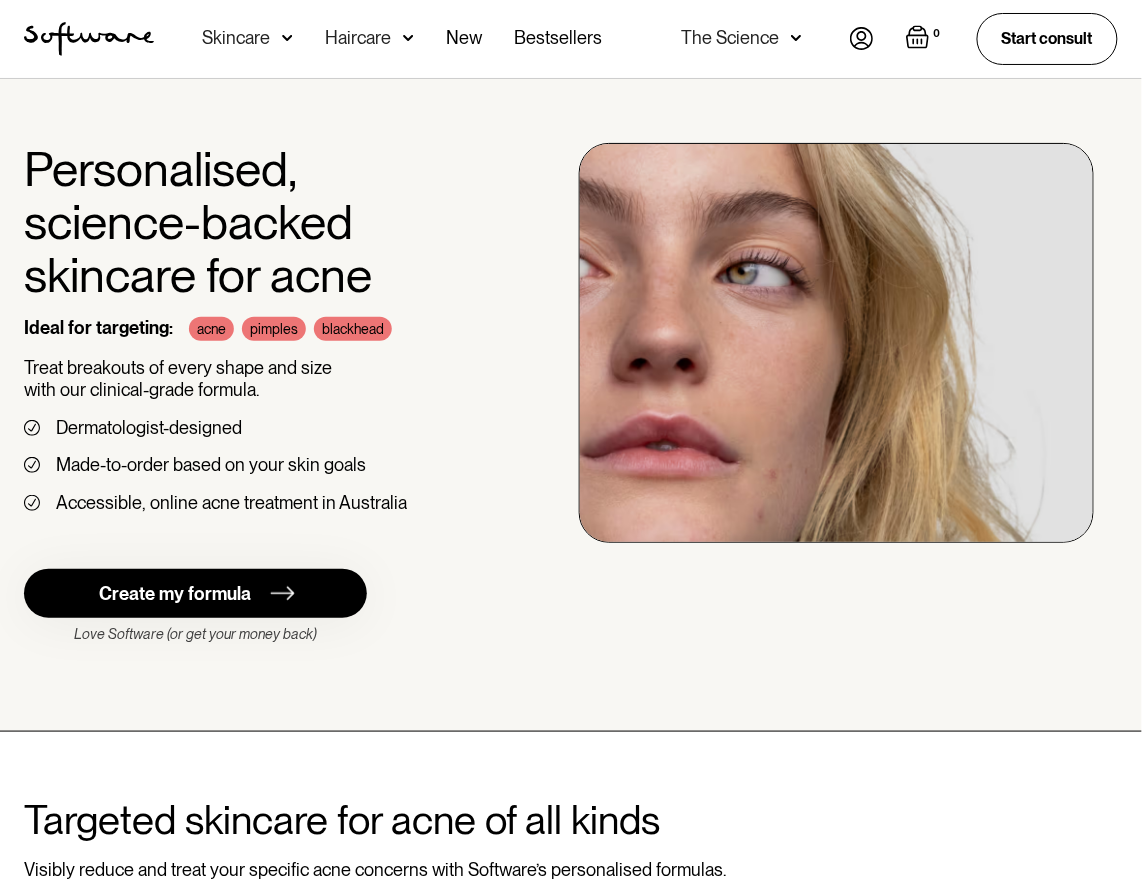 click at bounding box center (287, 38) 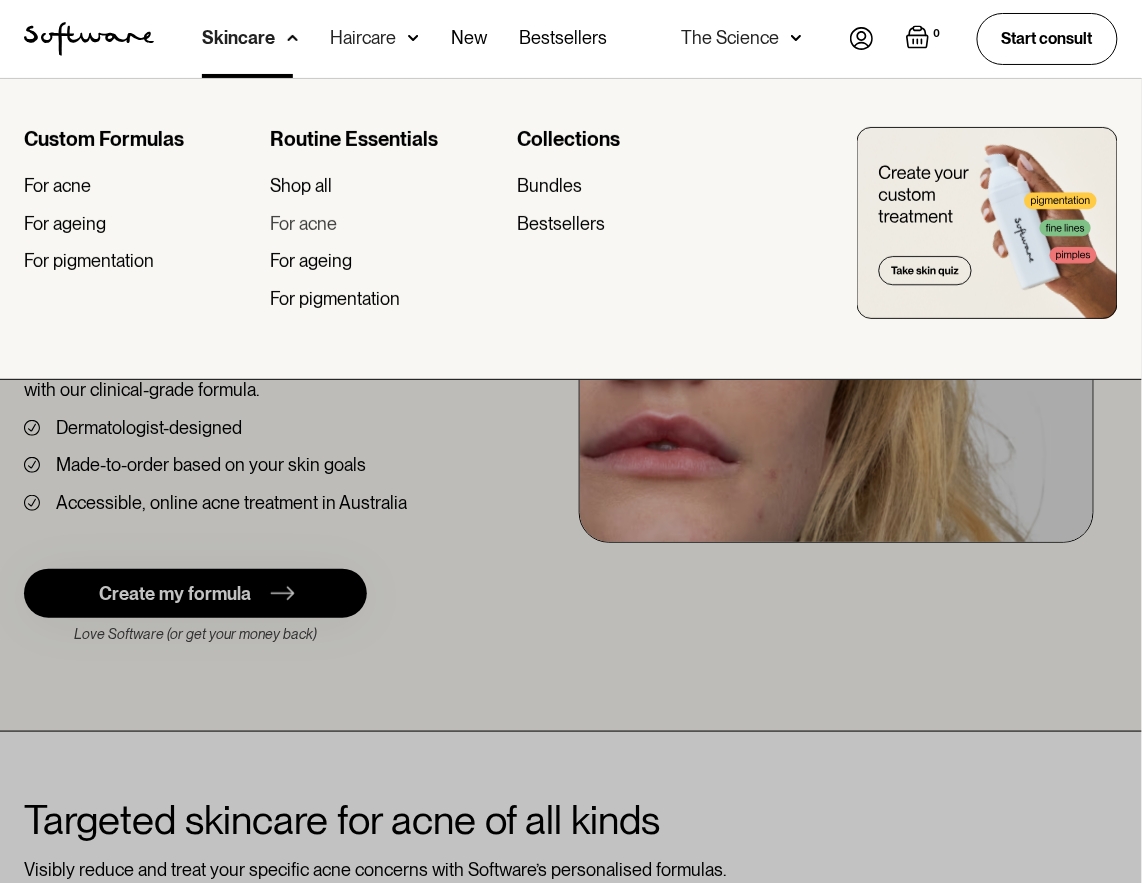 click on "For acne" at bounding box center (304, 224) 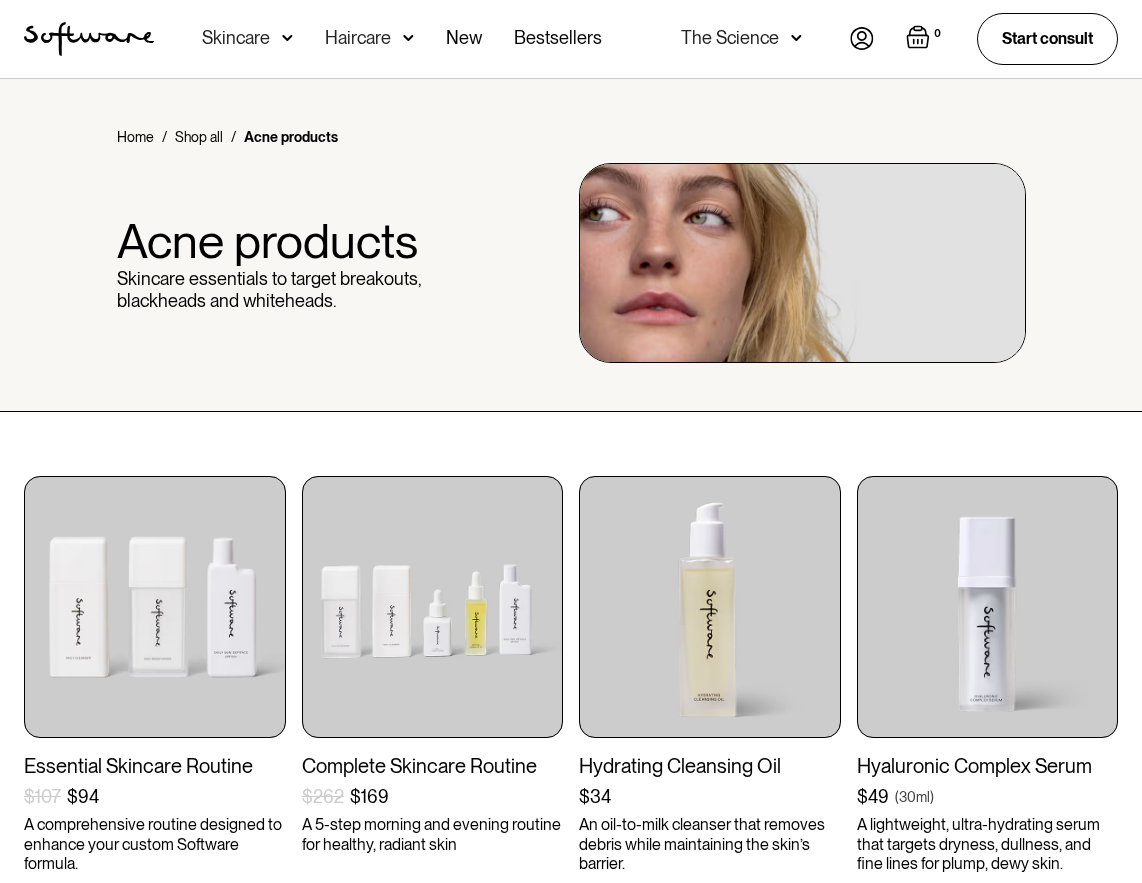 scroll, scrollTop: 0, scrollLeft: 0, axis: both 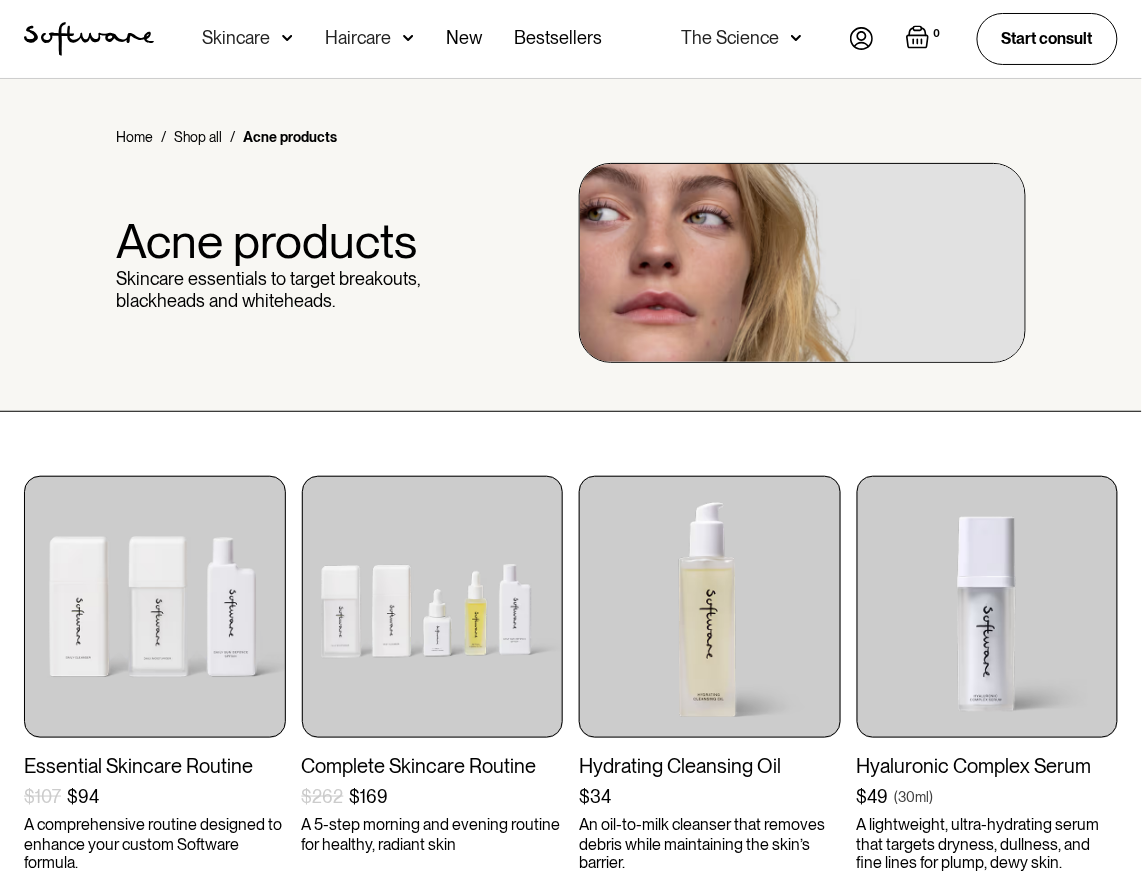 click at bounding box center [287, 38] 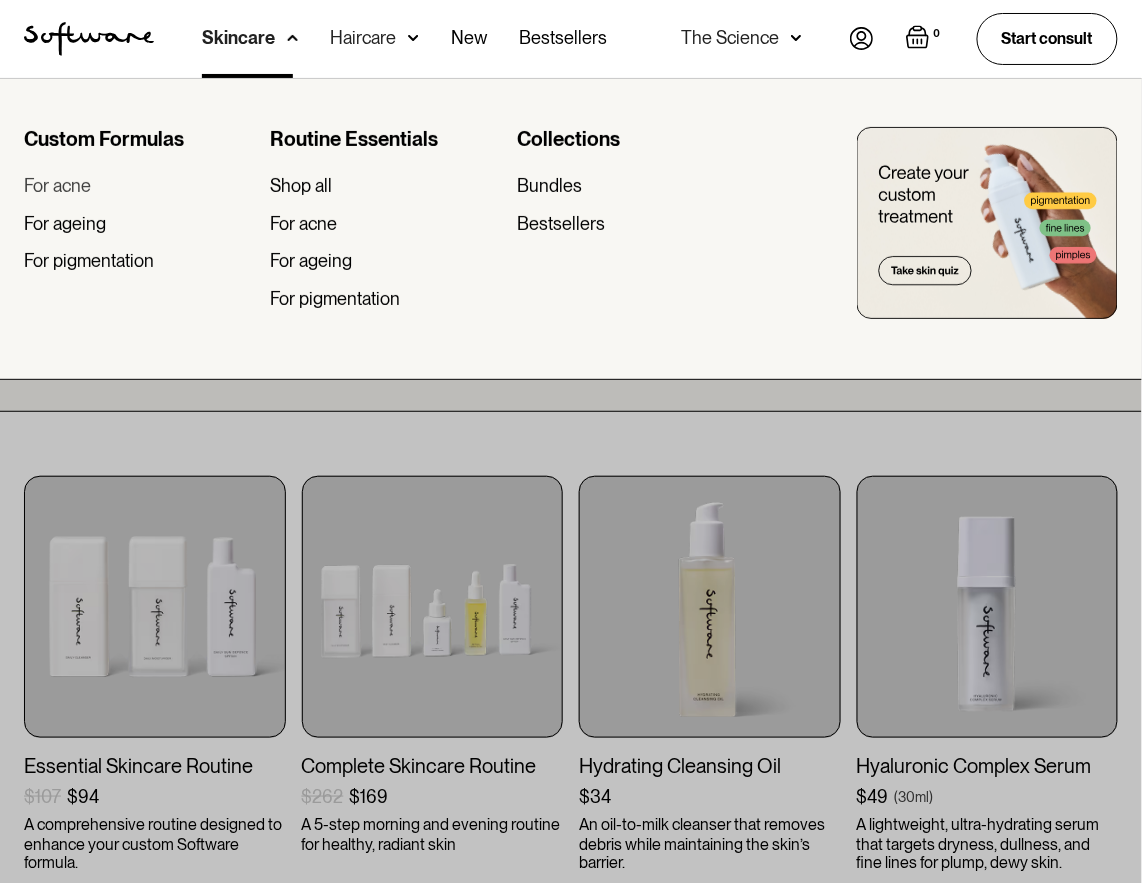 click on "For acne" at bounding box center [57, 186] 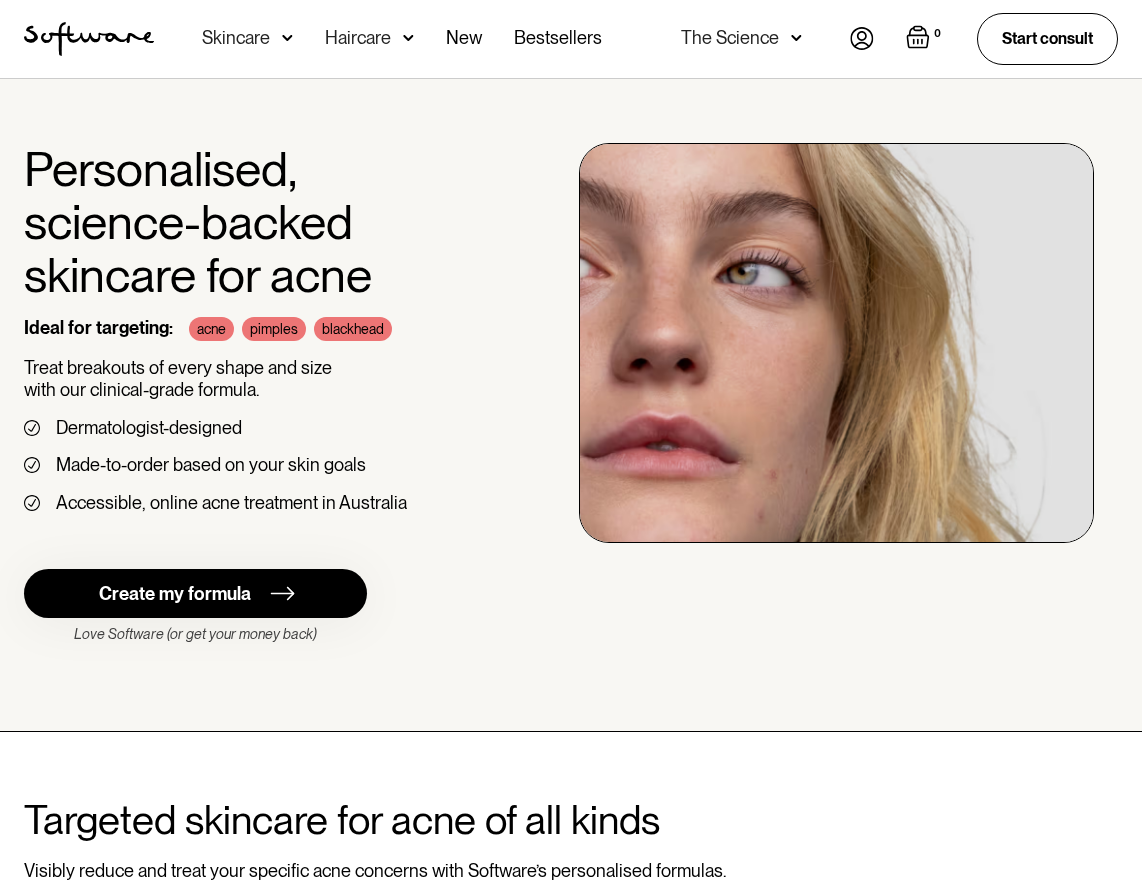 scroll, scrollTop: 0, scrollLeft: 0, axis: both 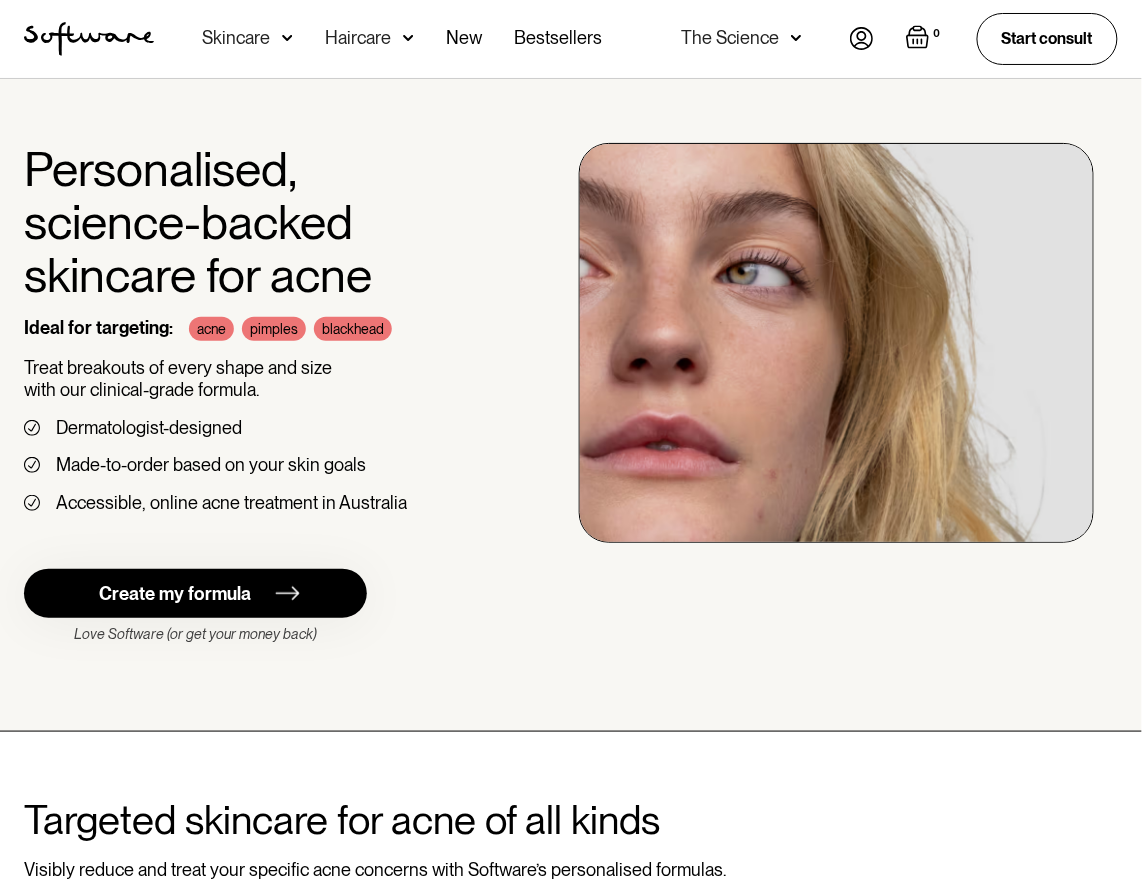 click on "Create my formula" at bounding box center [175, 594] 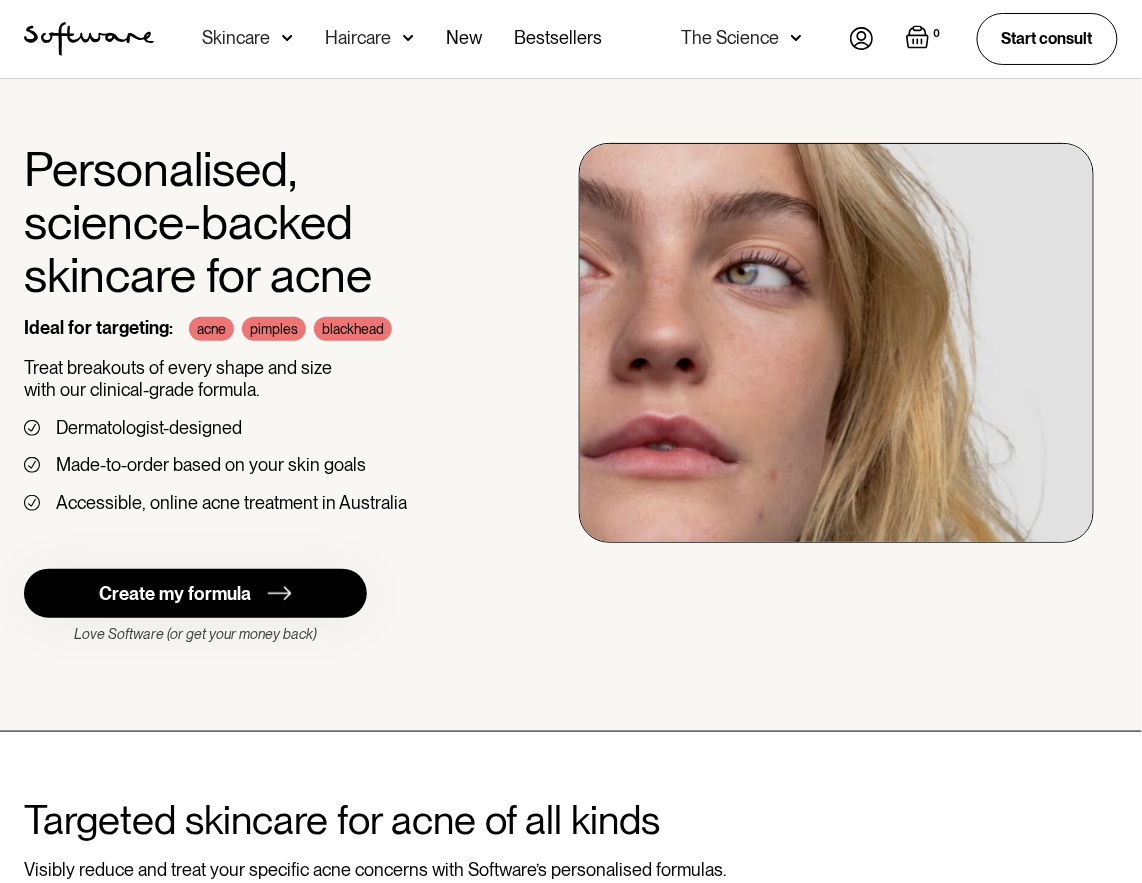 click on "Skincare" at bounding box center [236, 38] 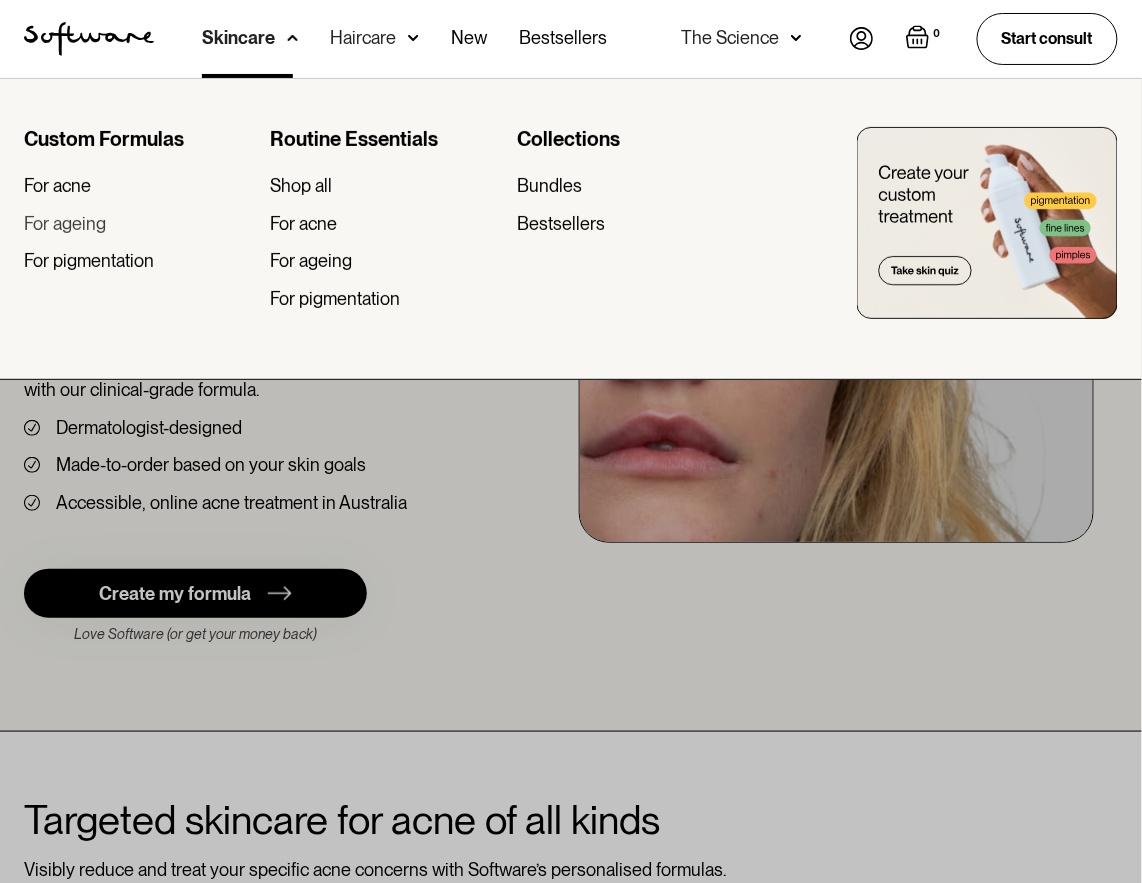 click on "For ageing" at bounding box center (65, 224) 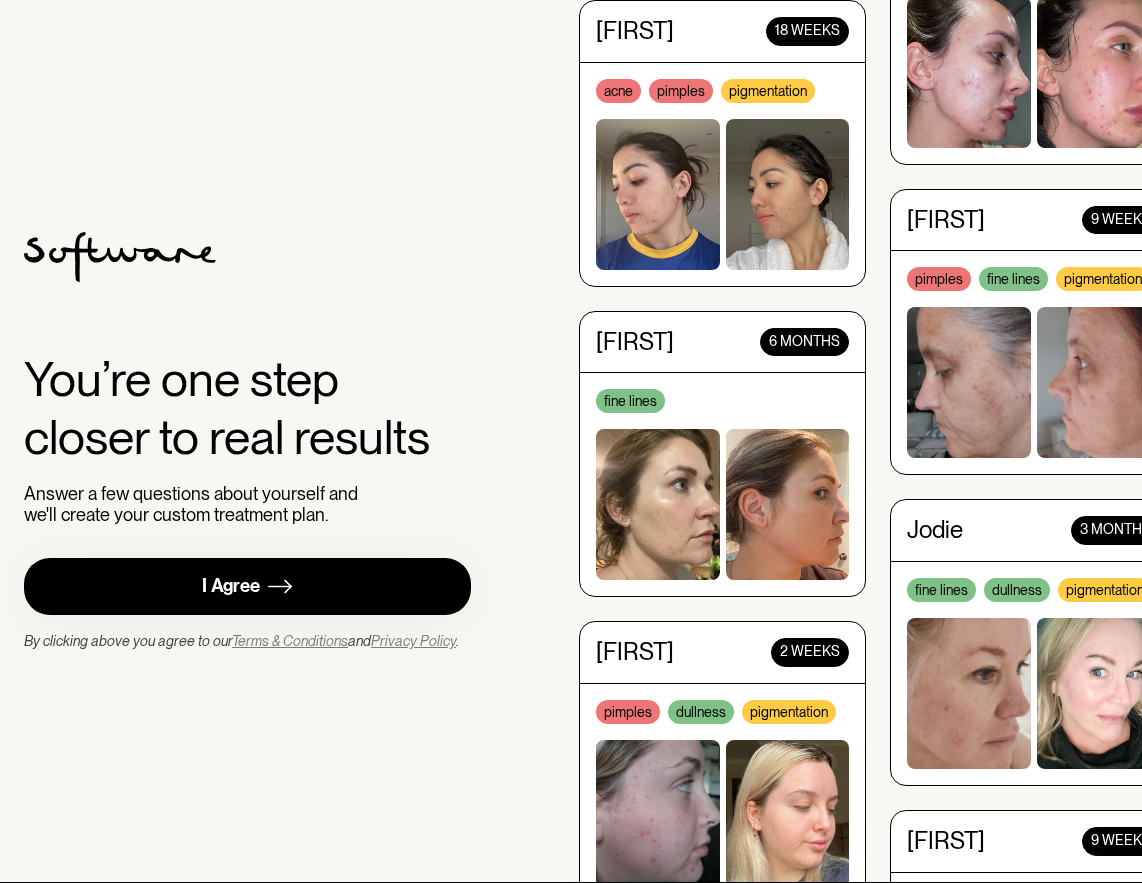 scroll, scrollTop: 0, scrollLeft: 0, axis: both 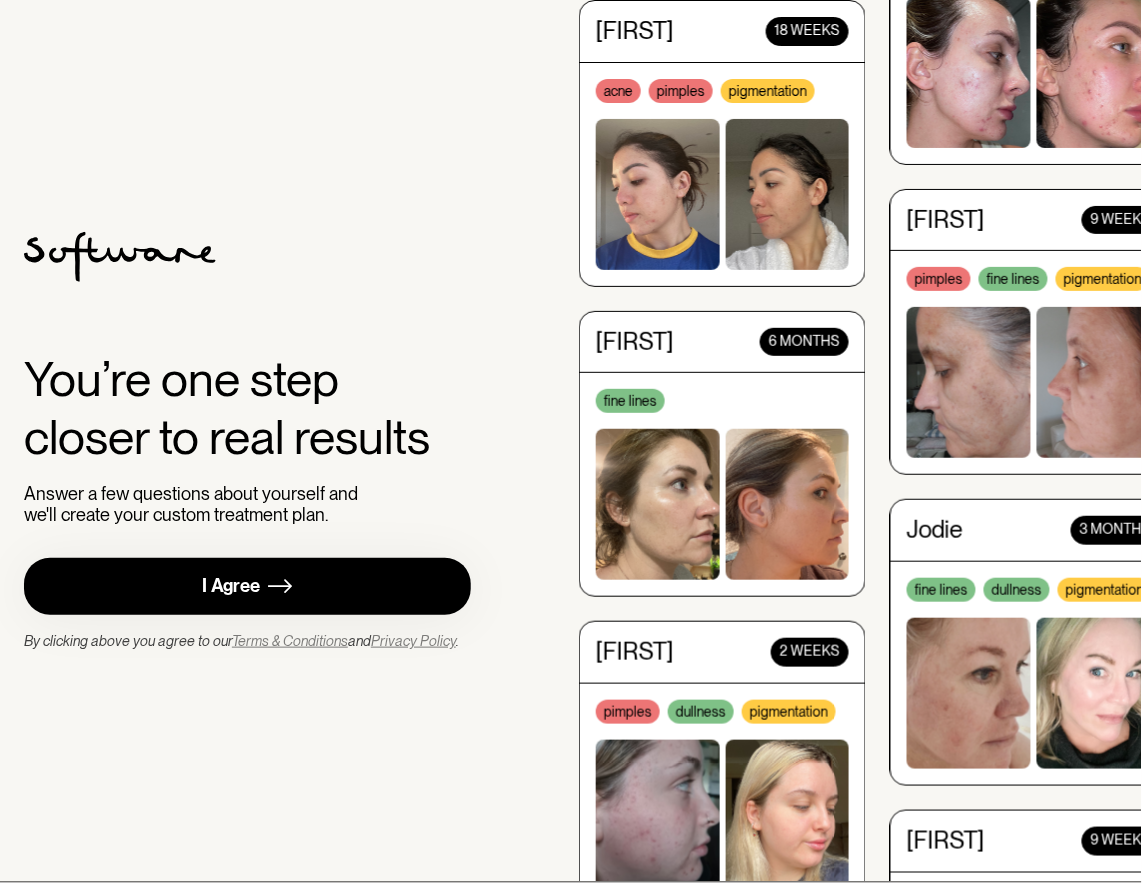 click on "I Agree" at bounding box center [231, 586] 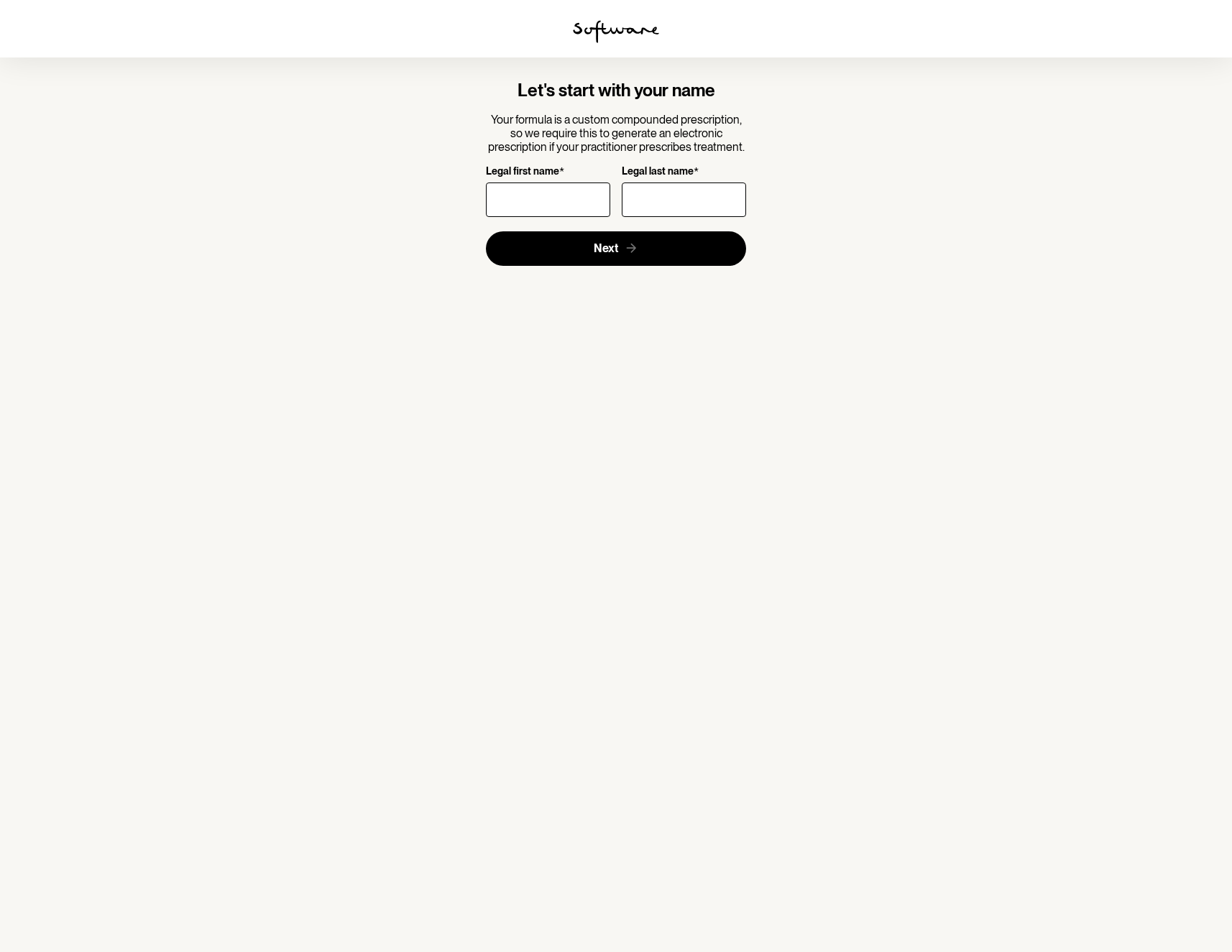 scroll, scrollTop: 0, scrollLeft: 0, axis: both 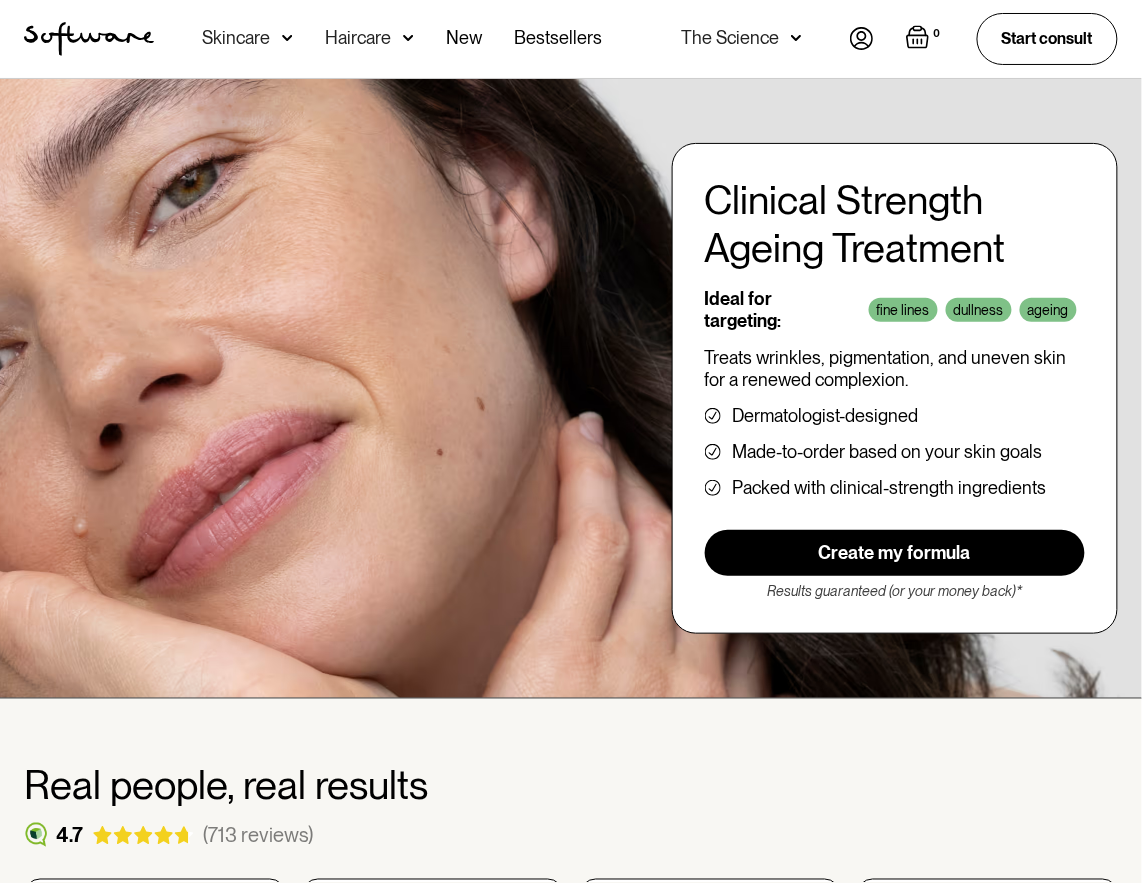 click on "Skincare" at bounding box center (236, 38) 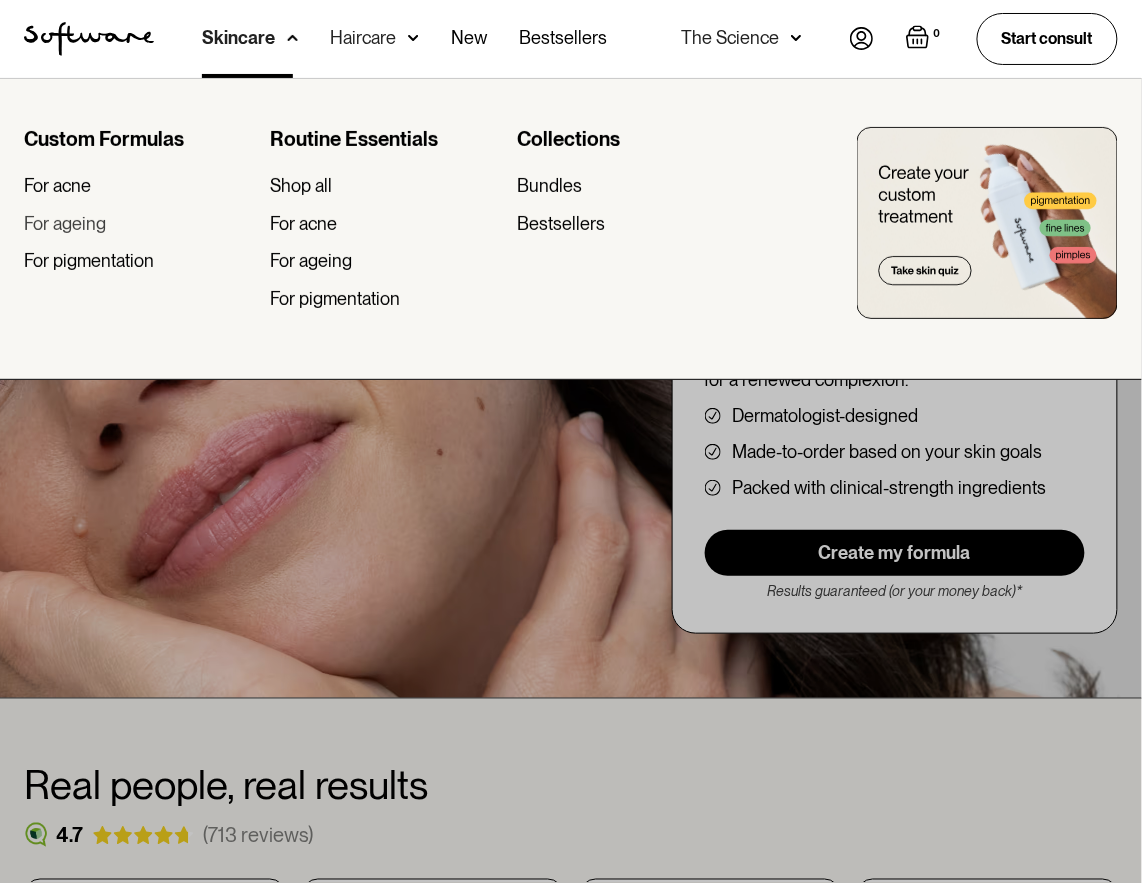 click on "For ageing" at bounding box center (65, 224) 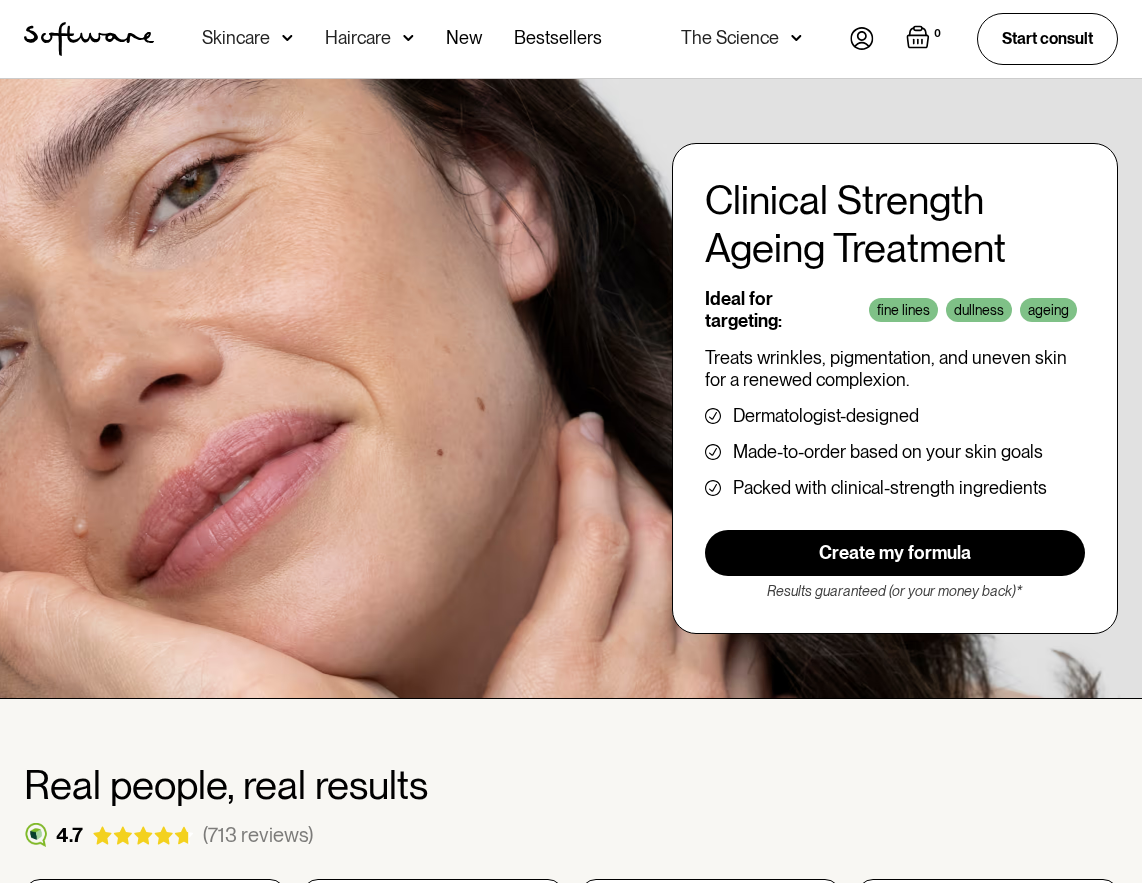 scroll, scrollTop: 0, scrollLeft: 0, axis: both 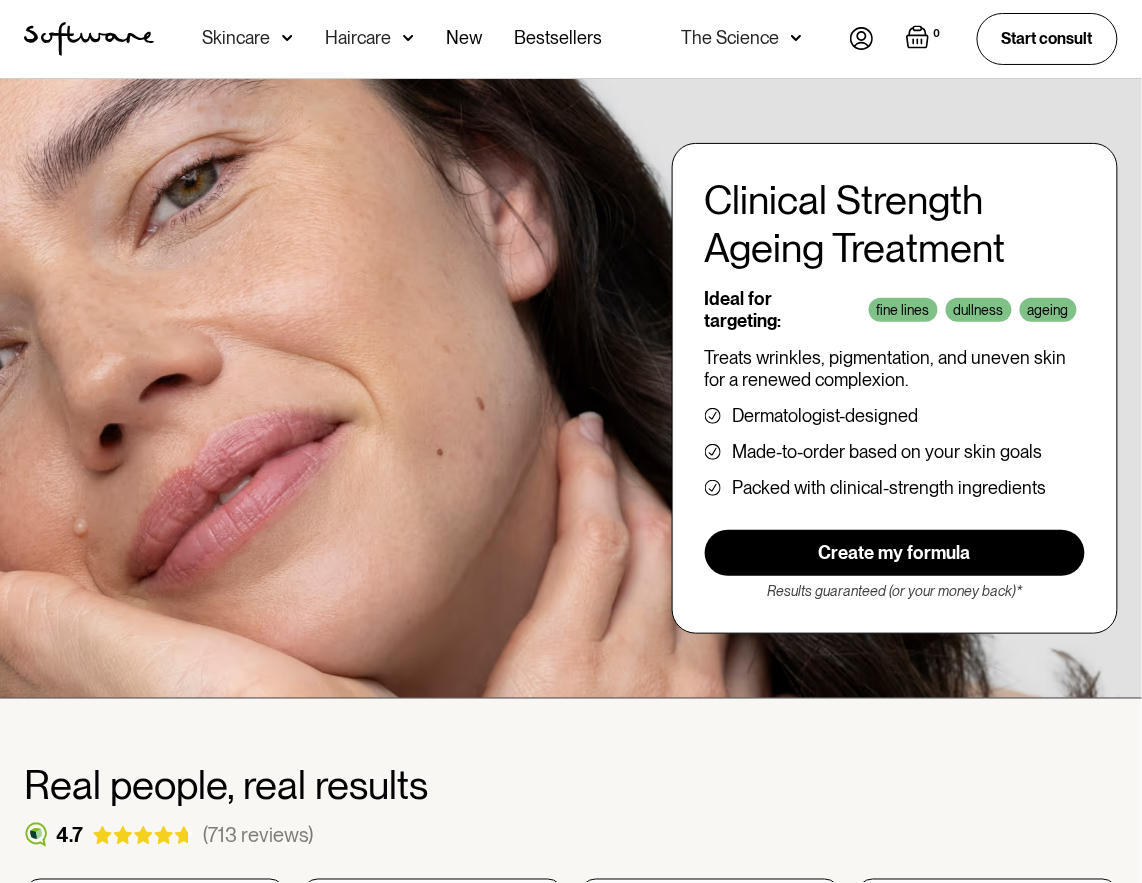 click on "Skincare" at bounding box center [236, 38] 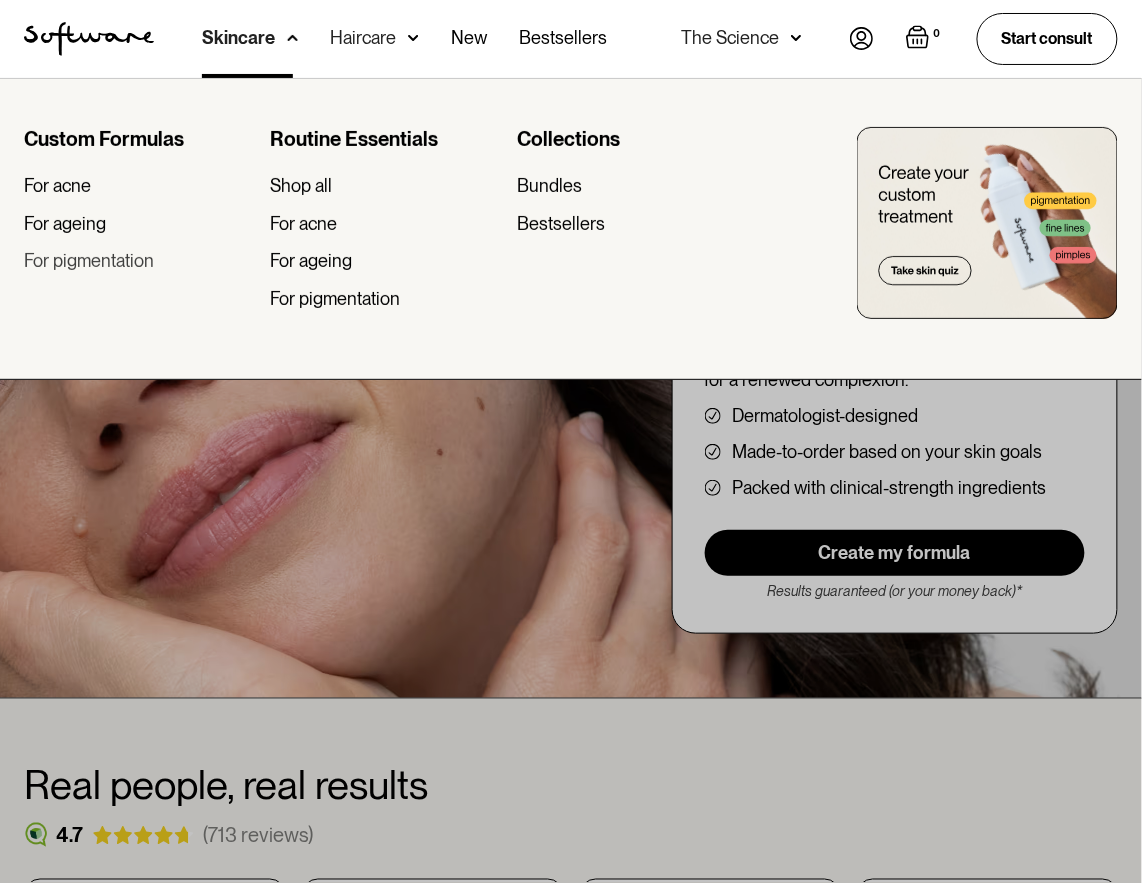 click on "For pigmentation" at bounding box center (89, 261) 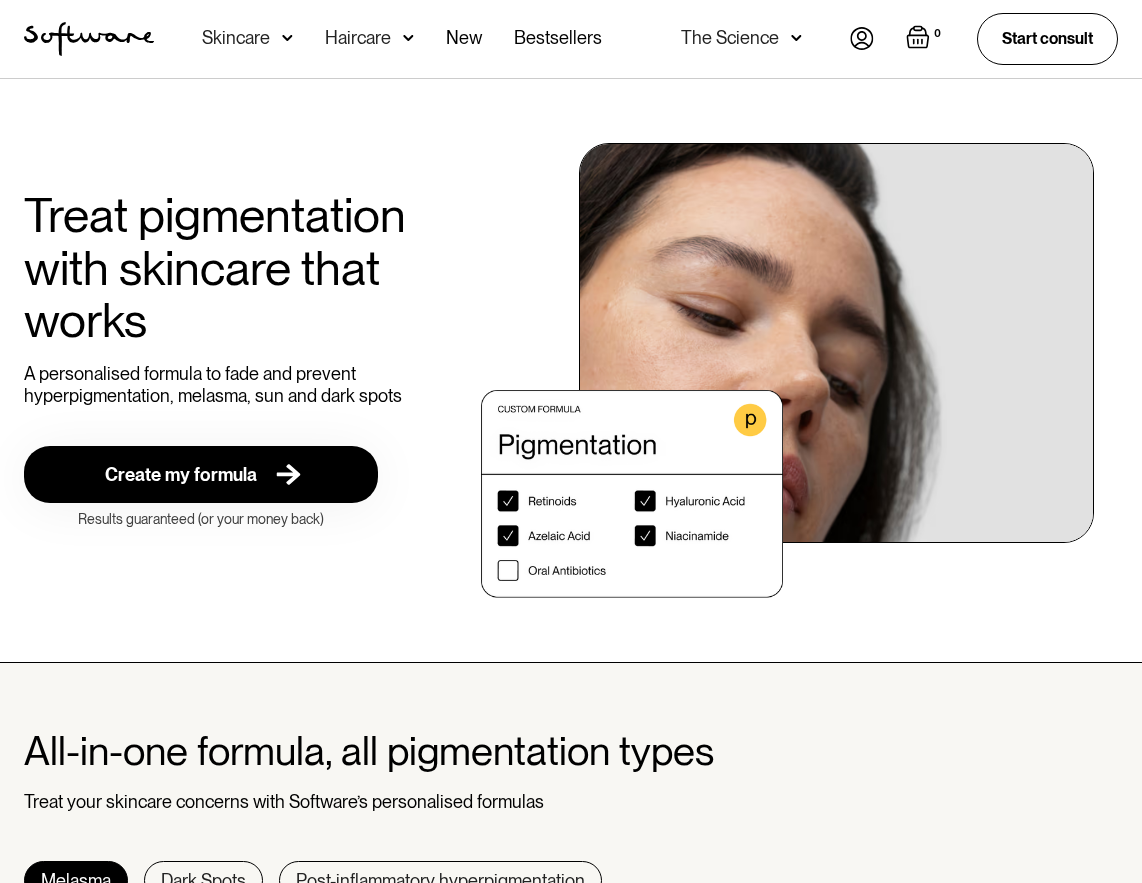 scroll, scrollTop: 0, scrollLeft: 0, axis: both 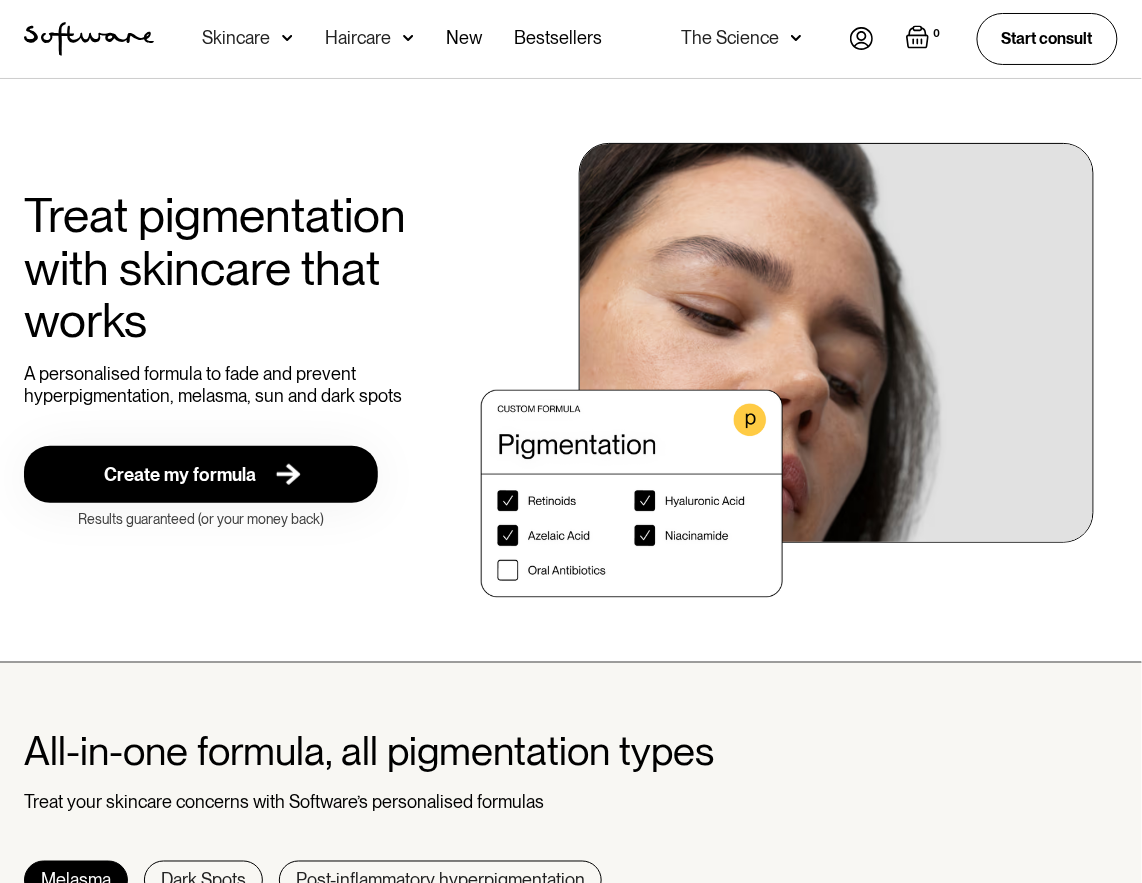 click on "Haircare" at bounding box center (236, 38) 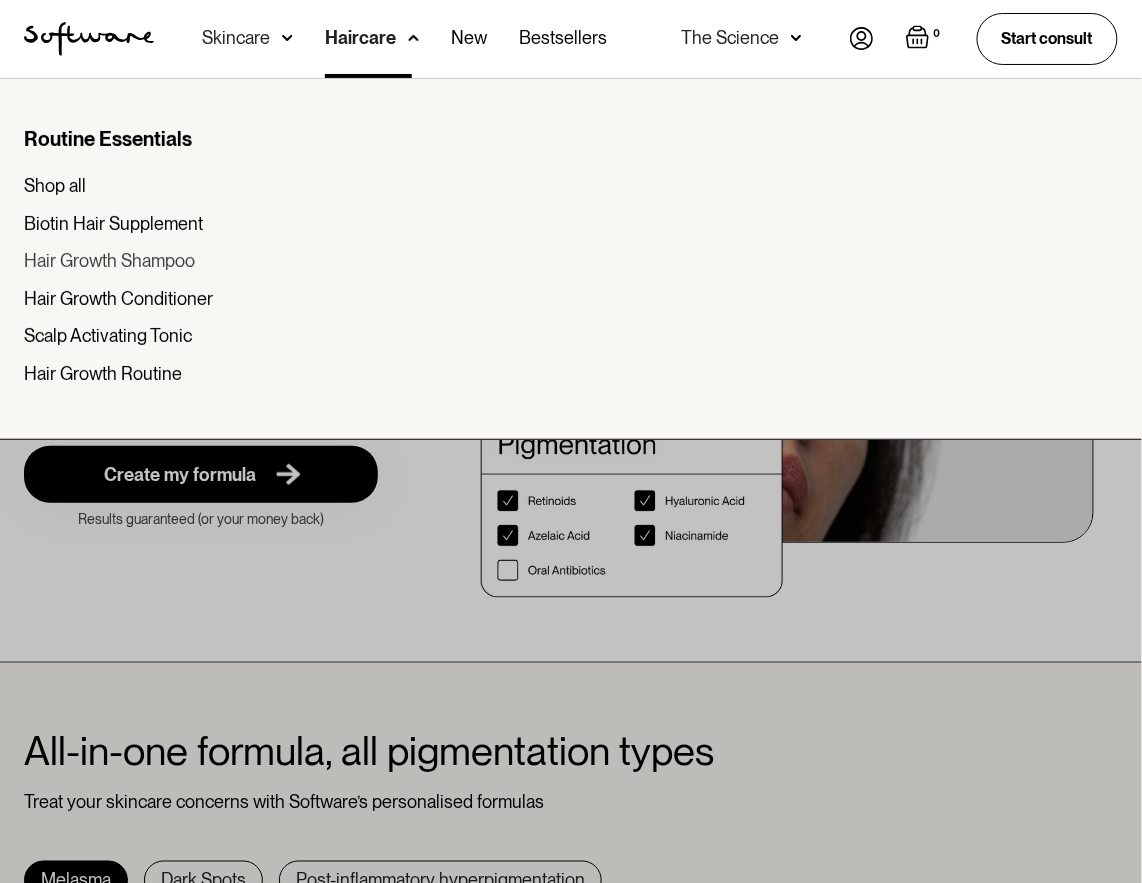 click on "Hair Growth Shampoo" at bounding box center (109, 261) 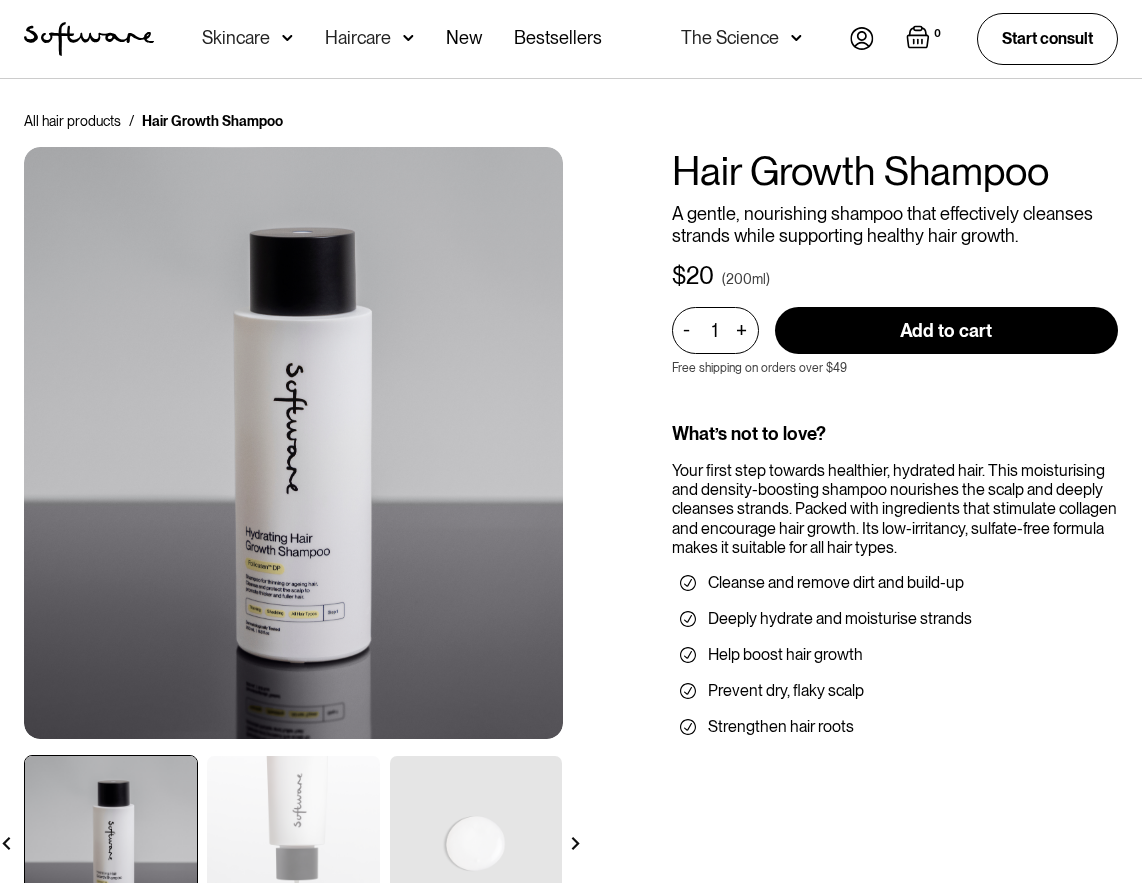 scroll, scrollTop: 0, scrollLeft: 0, axis: both 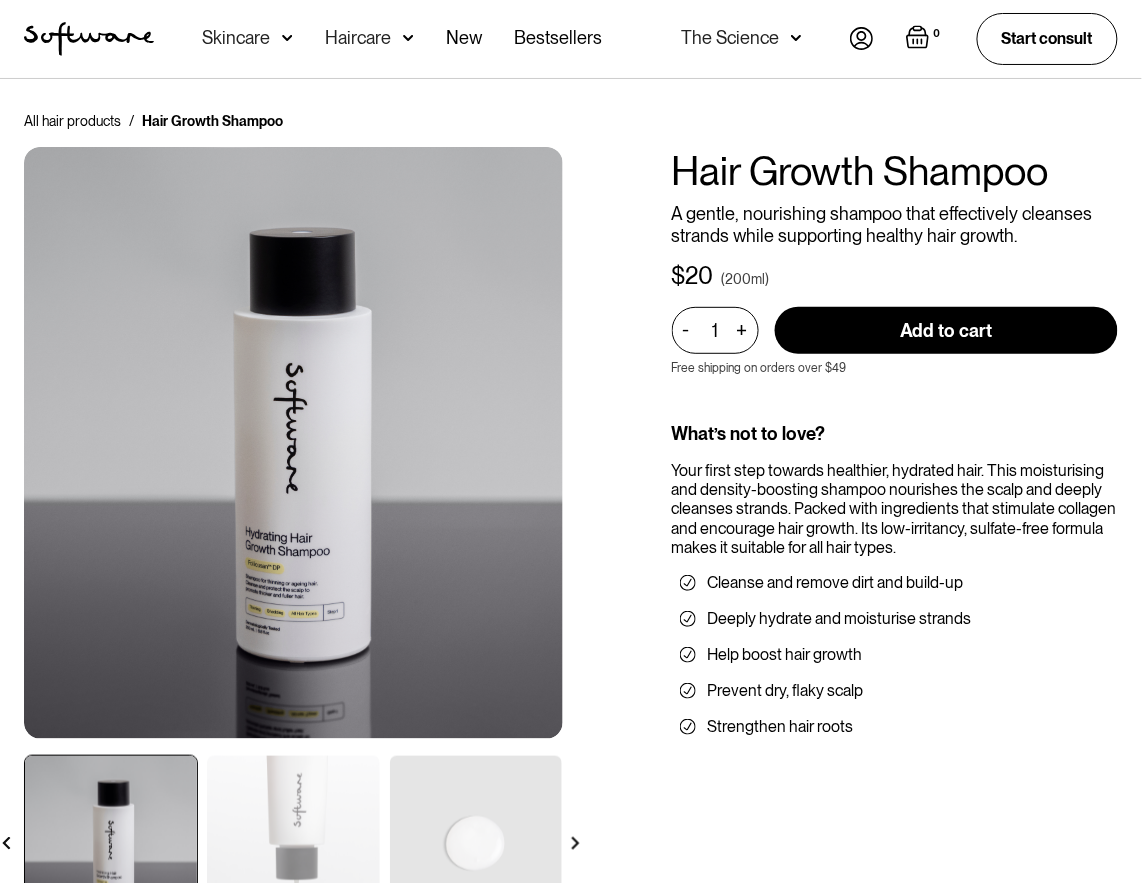 click on "Skincare" at bounding box center (236, 38) 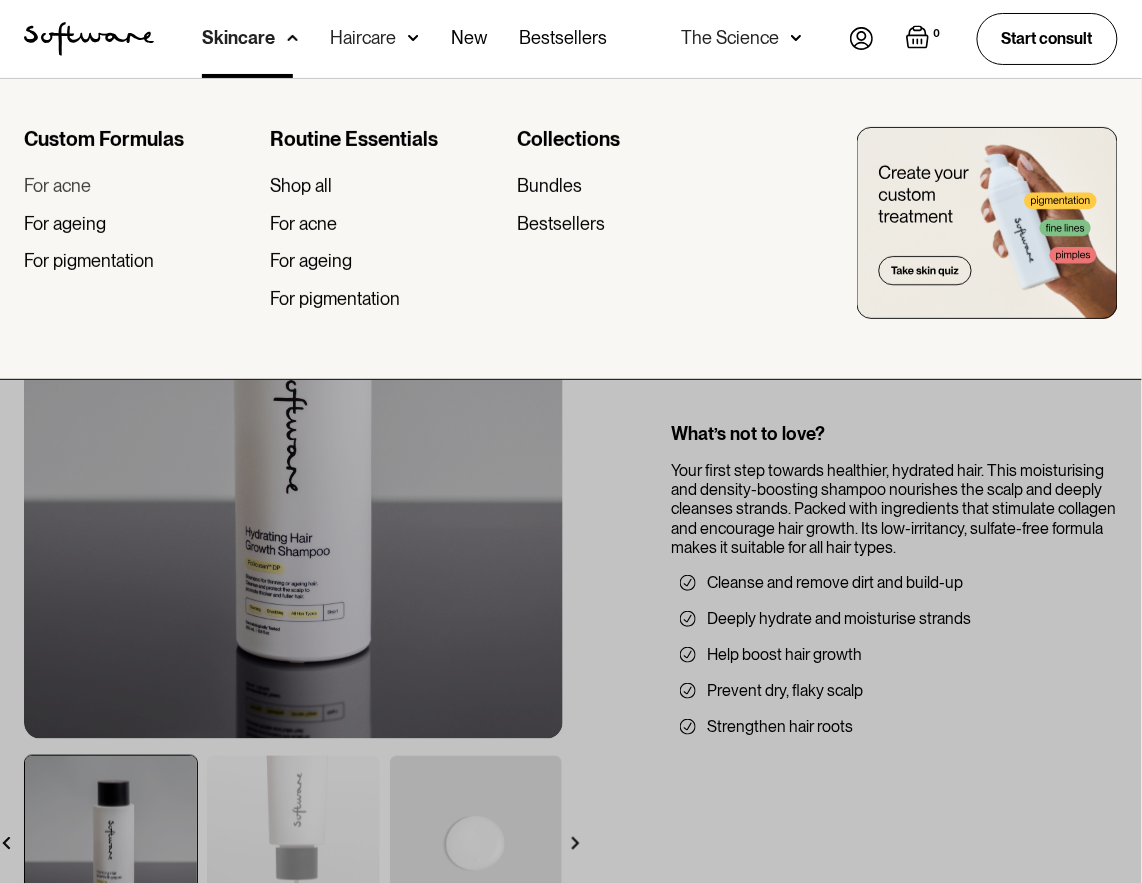 click on "For acne" at bounding box center (57, 186) 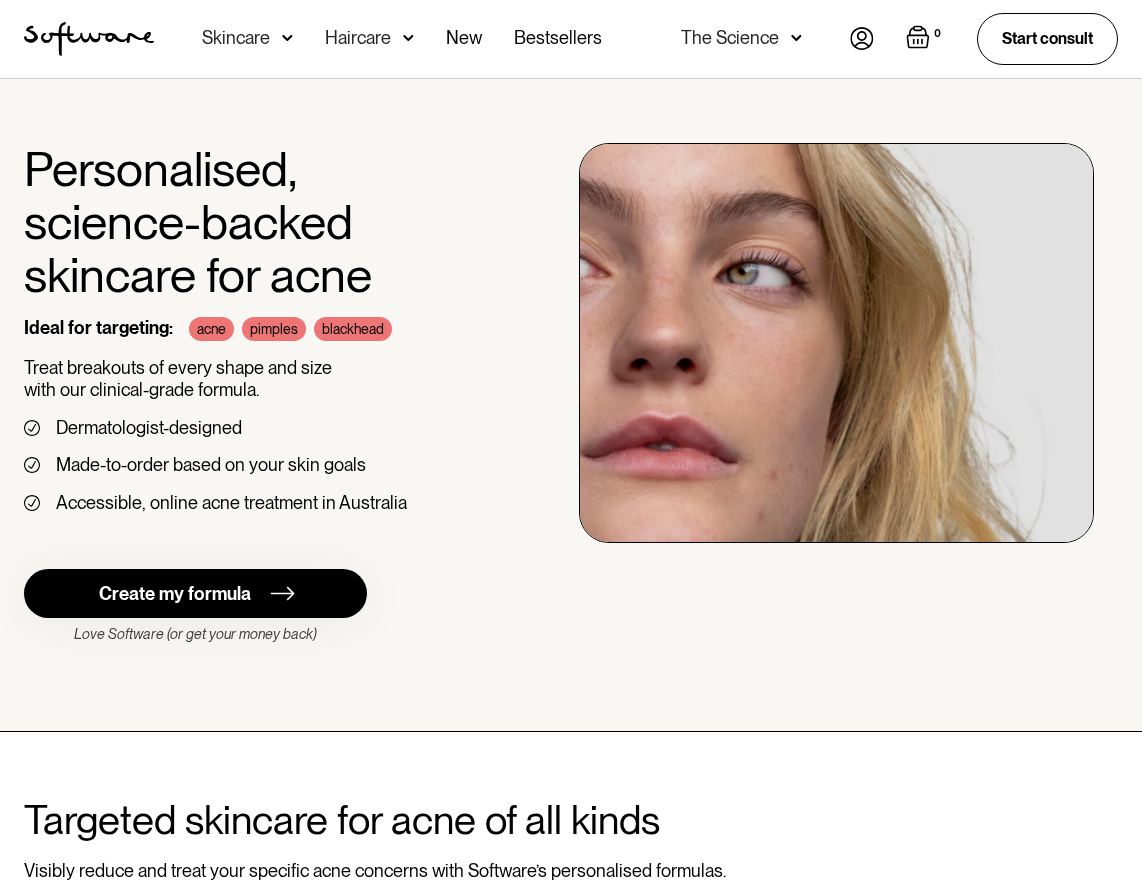 scroll, scrollTop: 0, scrollLeft: 0, axis: both 